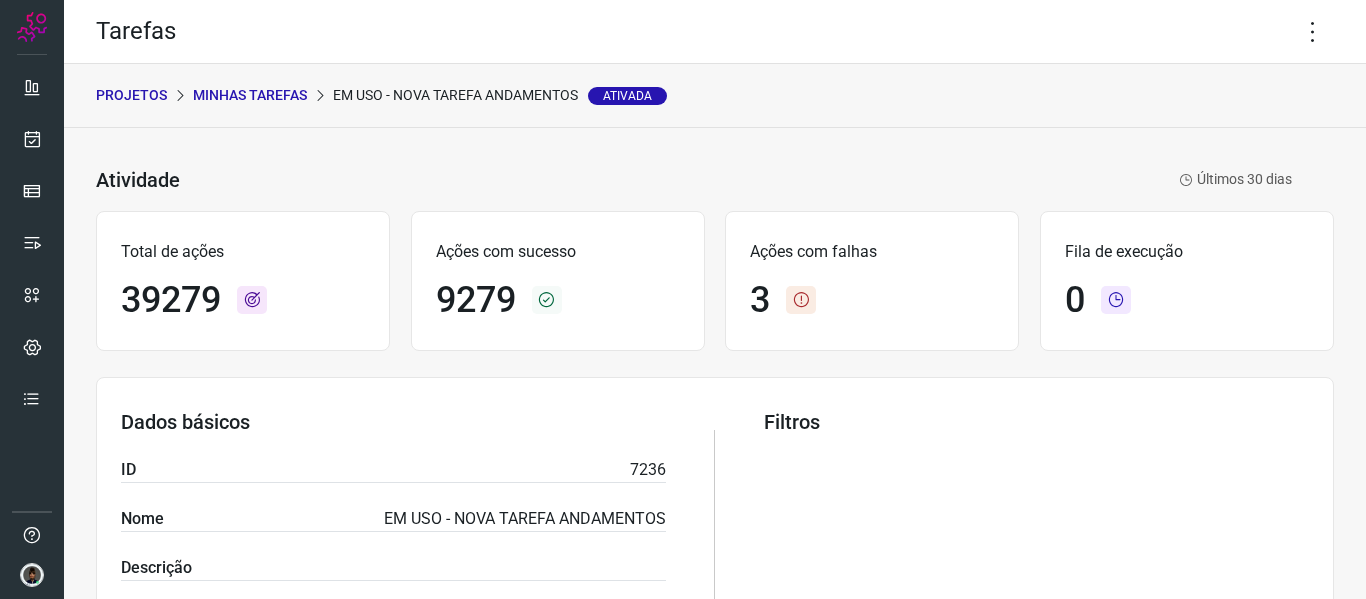 scroll, scrollTop: 0, scrollLeft: 0, axis: both 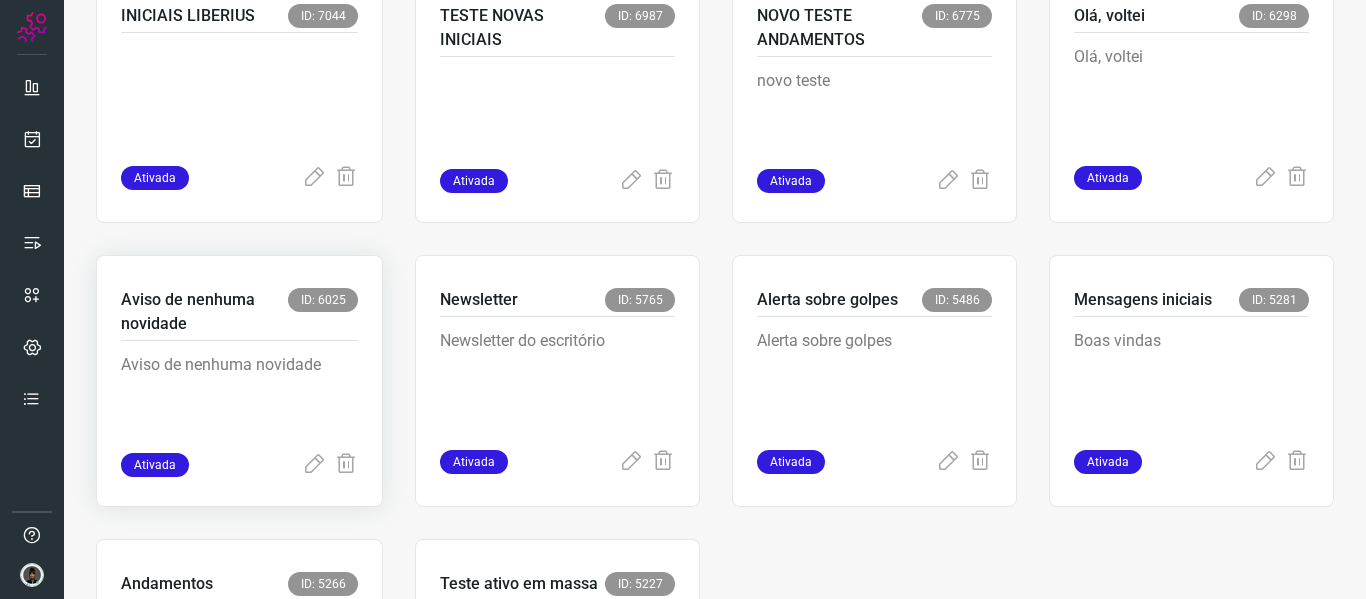 click on "Aviso de nenhuma novidade" at bounding box center [239, 403] 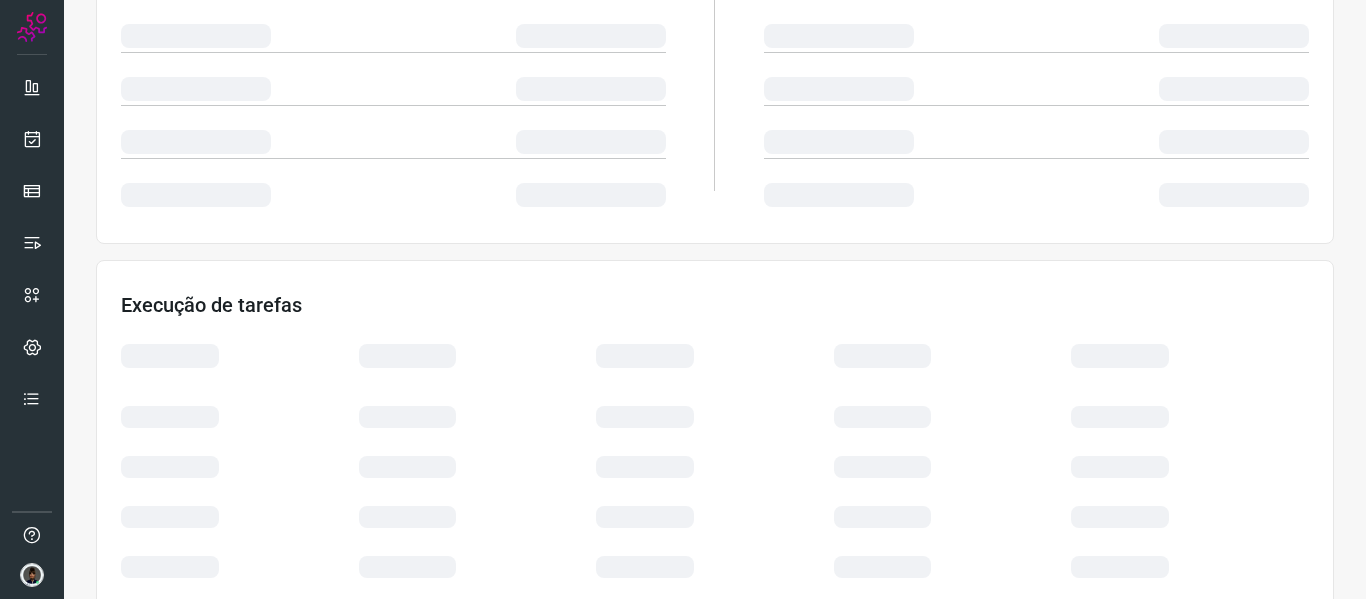 scroll, scrollTop: 0, scrollLeft: 0, axis: both 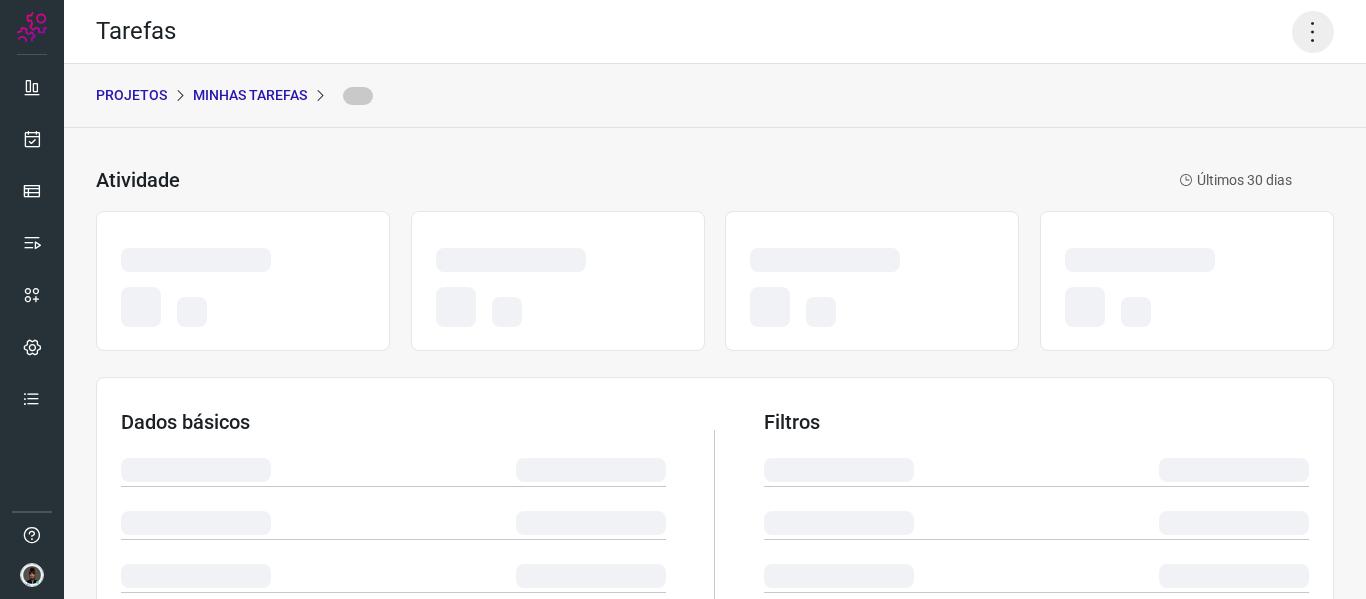 click 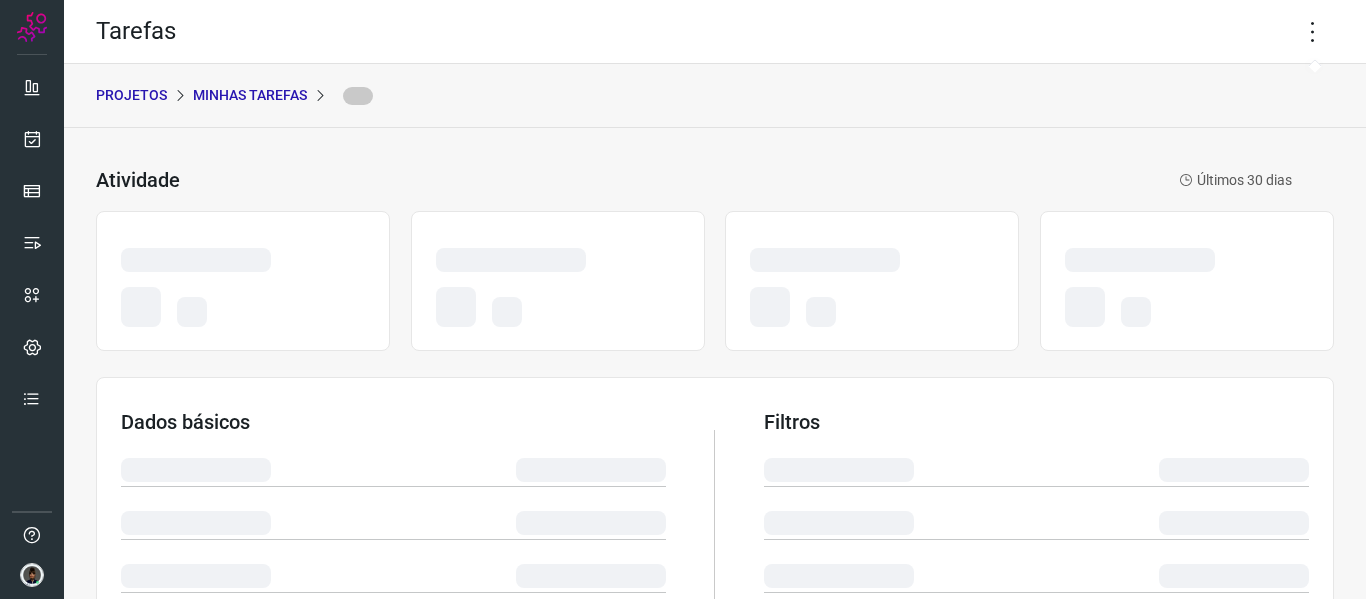 click on "Tarefas" at bounding box center (715, 32) 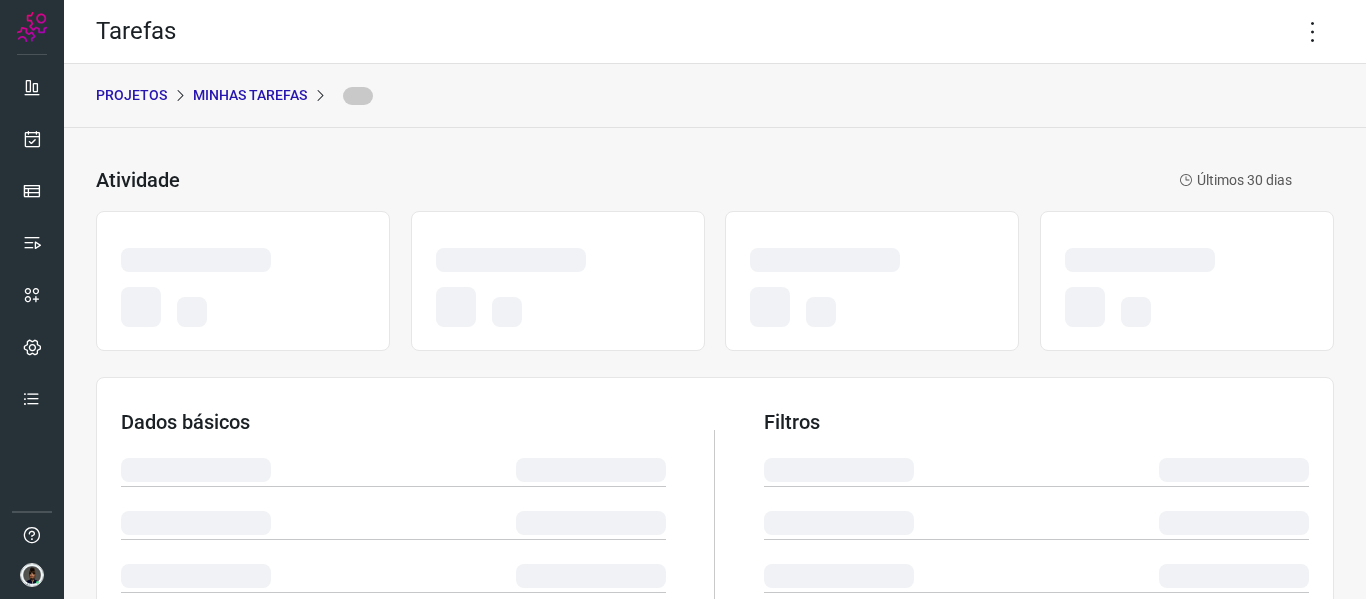 click on "Tarefas" at bounding box center [715, 32] 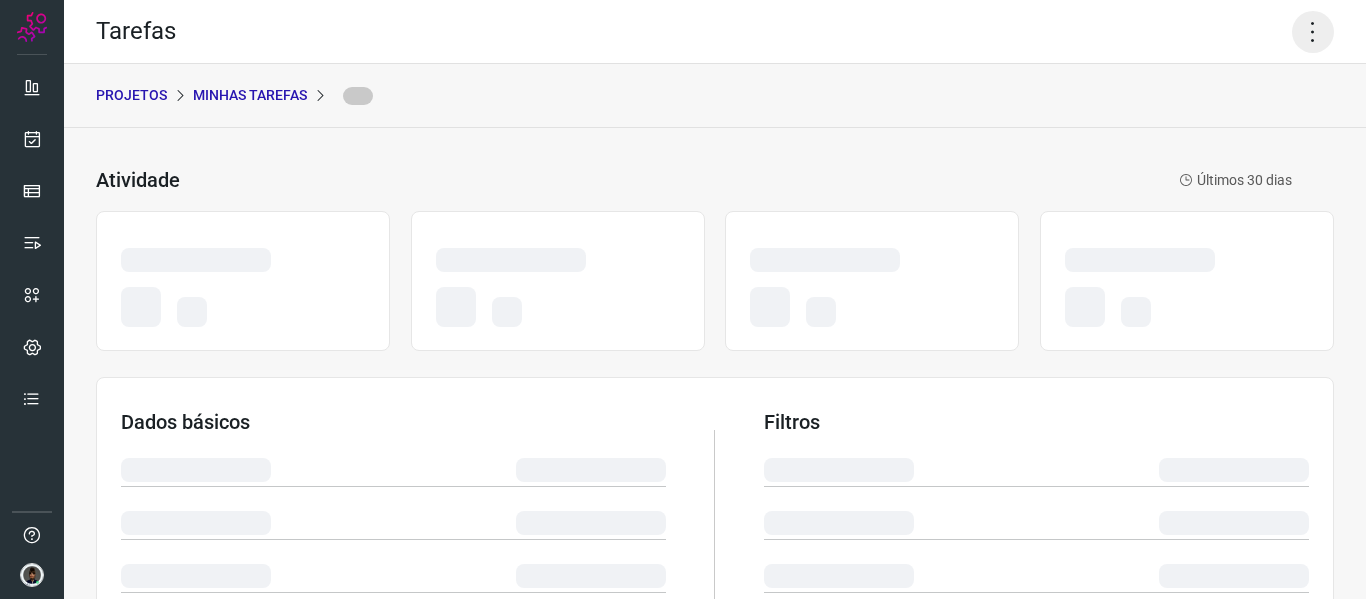 click 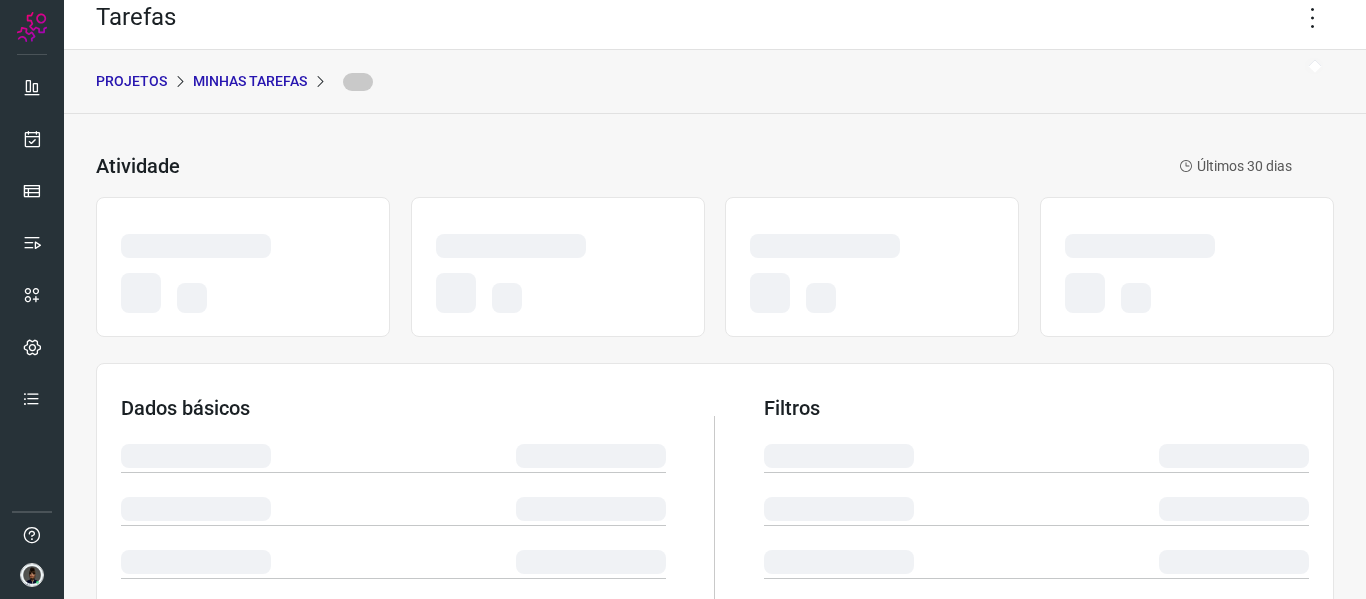 scroll, scrollTop: 0, scrollLeft: 0, axis: both 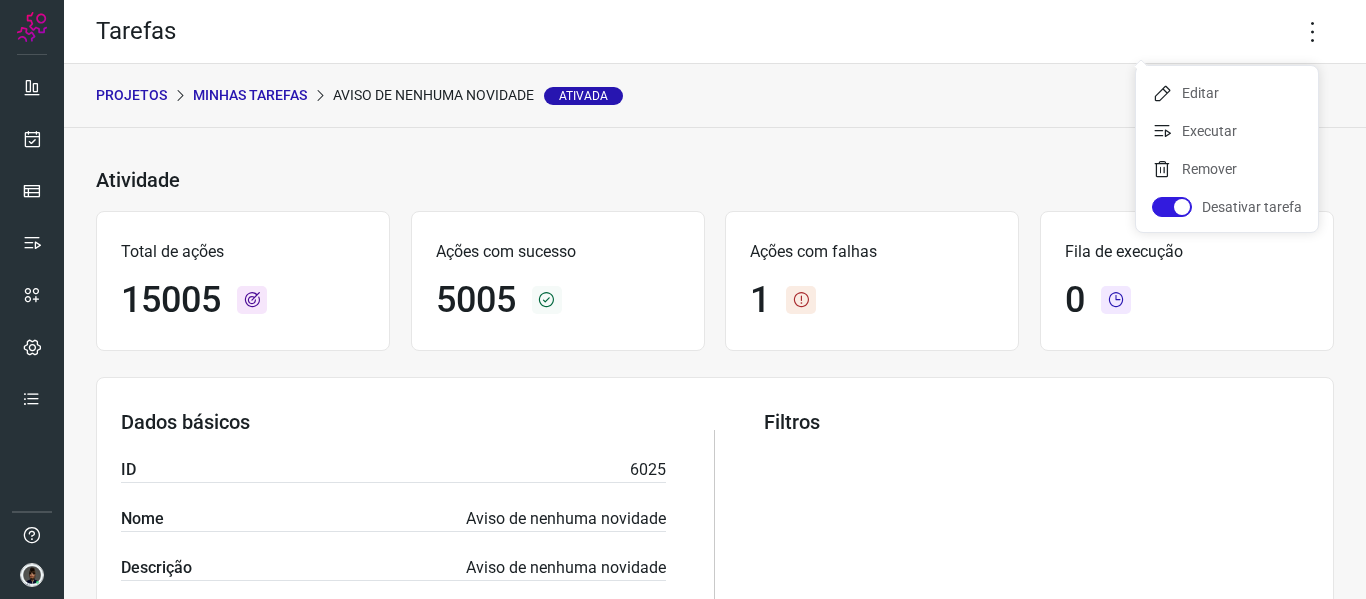 click on "Atividade Aviso de nenhuma novidade Ativada  Últimos 30 [PERSON_NAME] Total de ações 15005 Ações com sucesso 5005 Ações com falhas 1 Fila de execução 0 Dados básicos ID 6025 Nome Aviso de nenhuma novidade Descrição Aviso de nenhuma novidade Segmento Contato Criada em [DATE] 17:59:21 Ciclo Execução manual Filtros Execução de tarefas ID Execução Nome Total de ações Com sucesso Com falha Status Iniciado 76511 Aviso de nenhuma novidade 721 721 0 Processado [DATE] 14:27 Exportar Visualizar 76509 Aviso de nenhuma novidade 737 737 0 Processado [DATE] 14:20 Exportar Visualizar 76508 Aviso de nenhuma novidade 758 758 0 Processado [DATE] 14:16 Exportar Visualizar 76504 Aviso de nenhuma novidade 430 430 0 Processado [DATE] 13:53 Exportar Visualizar 76484 Aviso de nenhuma novidade 452 452 0 Processado [DATE] 12:37 Exportar Visualizar [STREET_ADDRESS] 501 0 Processado [DATE] 12:27 Exportar Visualizar 76482 Aviso de nenhuma novidade 440 440 0 Processado [DATE] 12:22 Exportar" at bounding box center [715, 801] 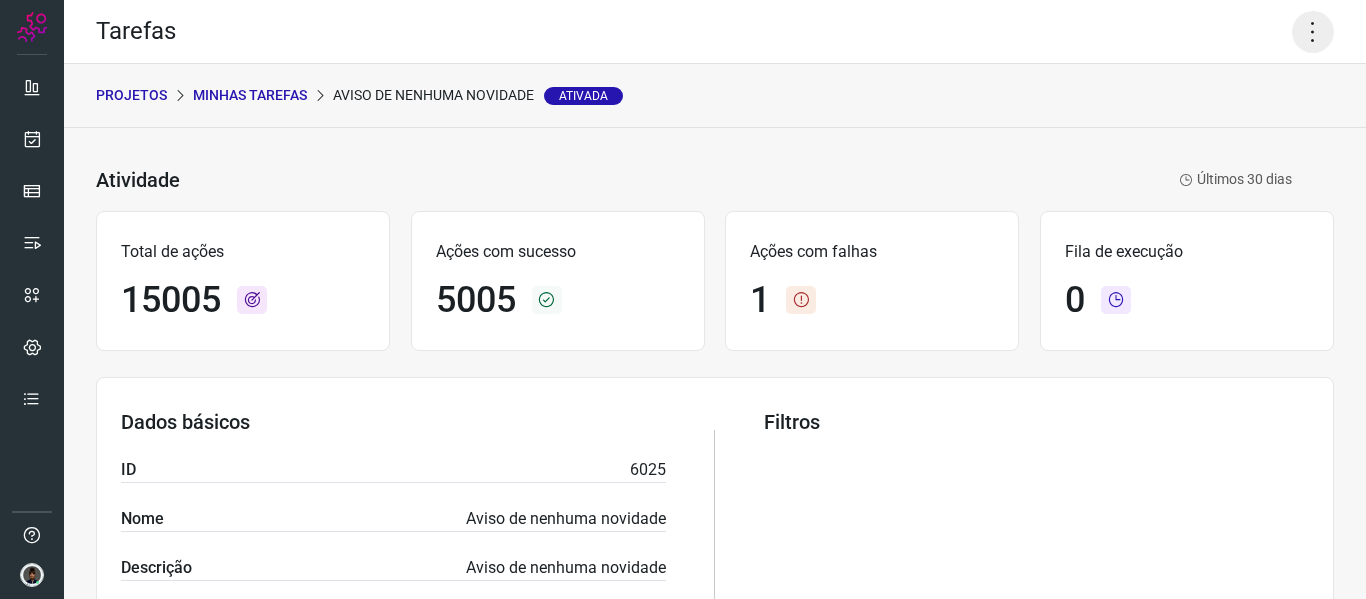click 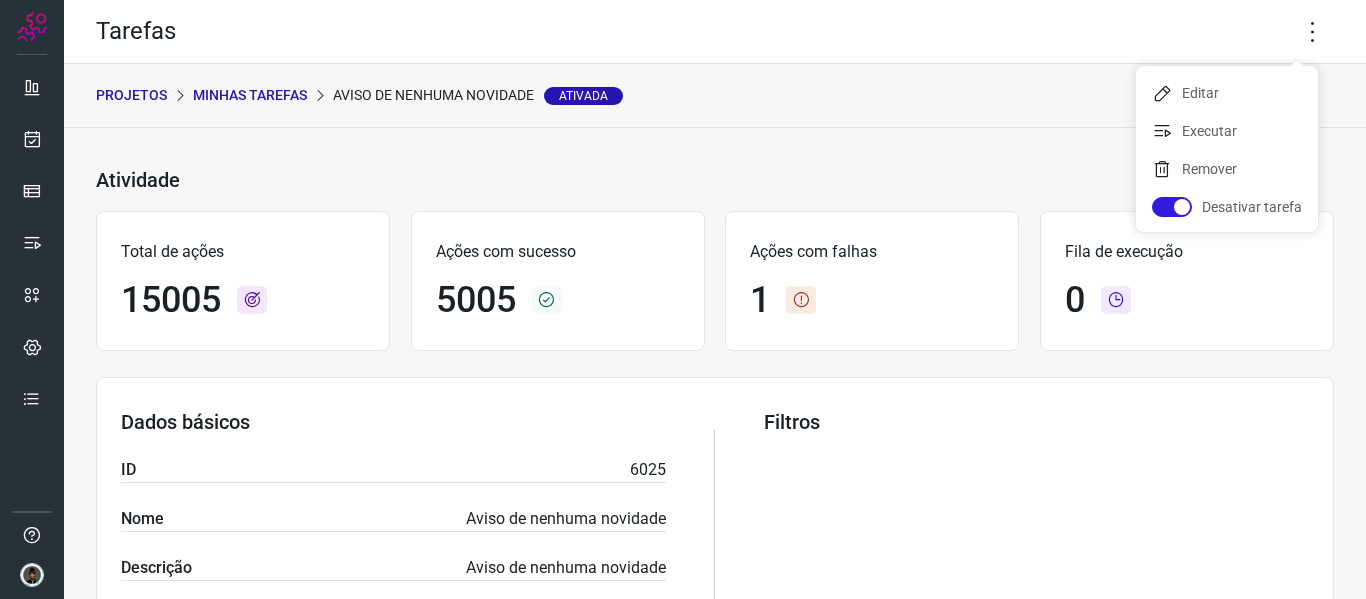 click on "Editar   Executar   Remover   Desativar tarefa" 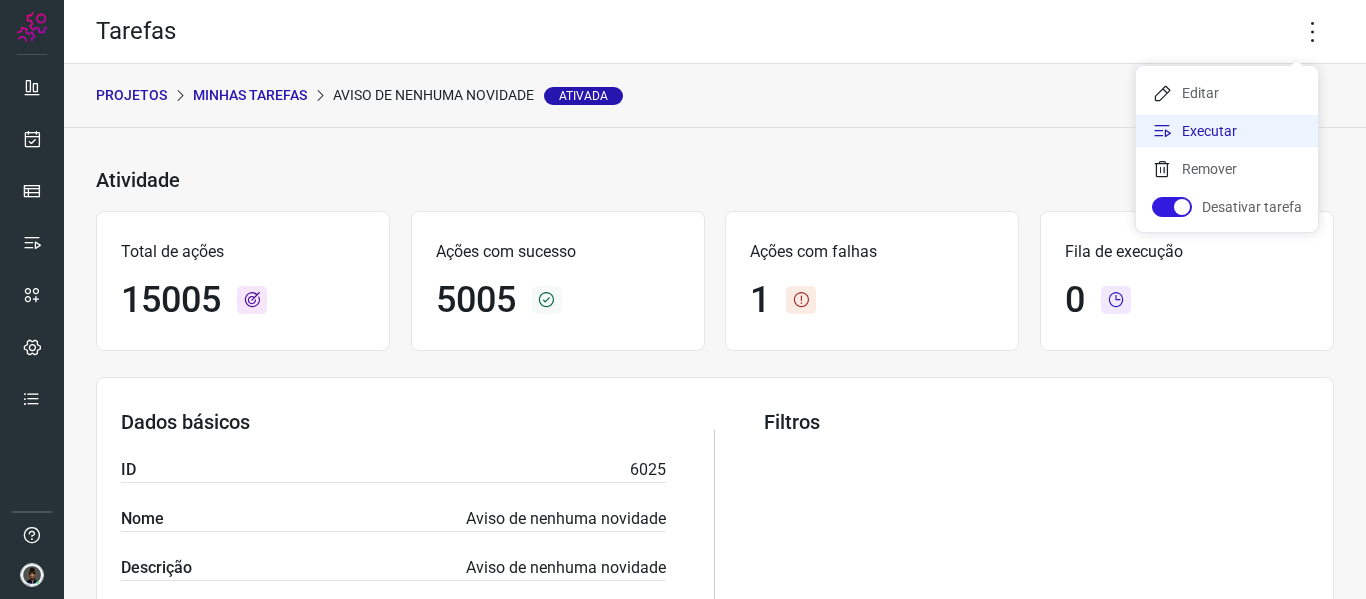 click on "Executar" 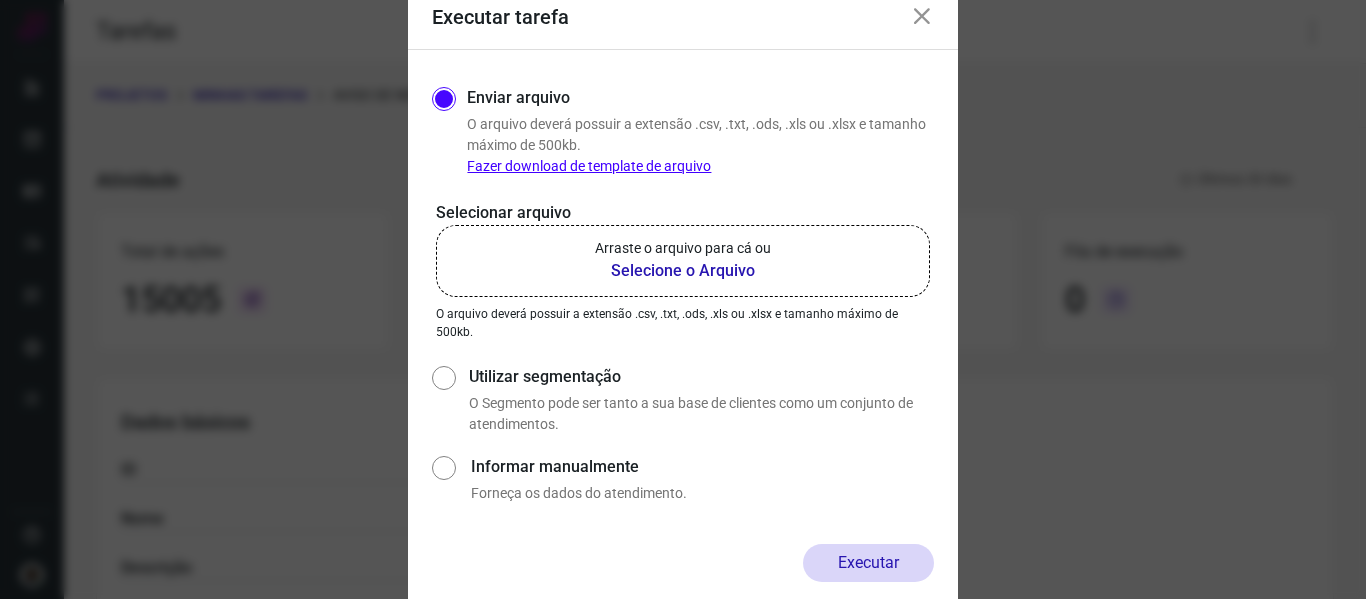 click on "Arraste o arquivo para cá ou Selecione o Arquivo" 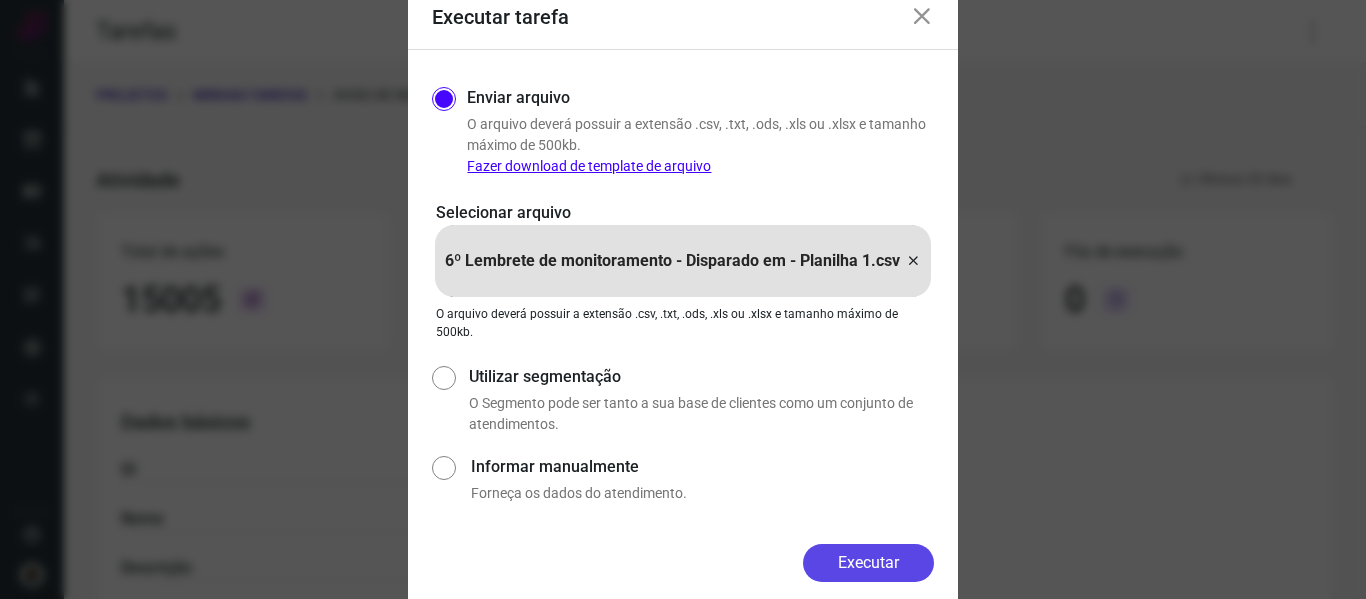 click on "Executar" at bounding box center [868, 563] 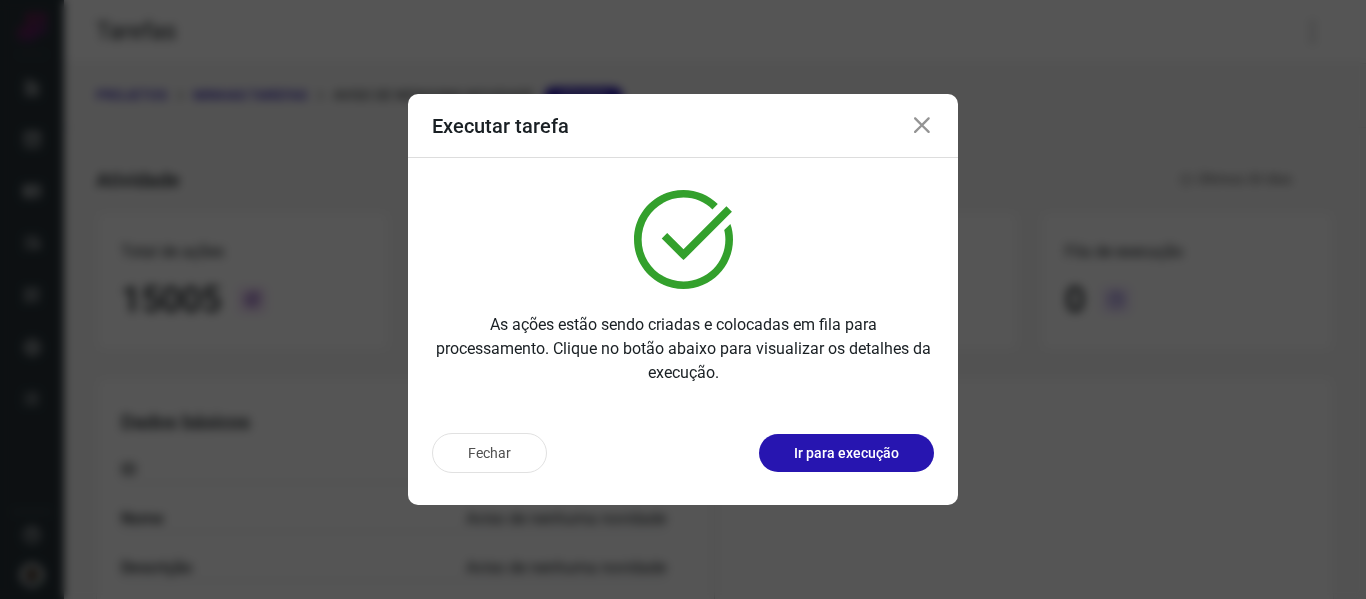 click at bounding box center (922, 126) 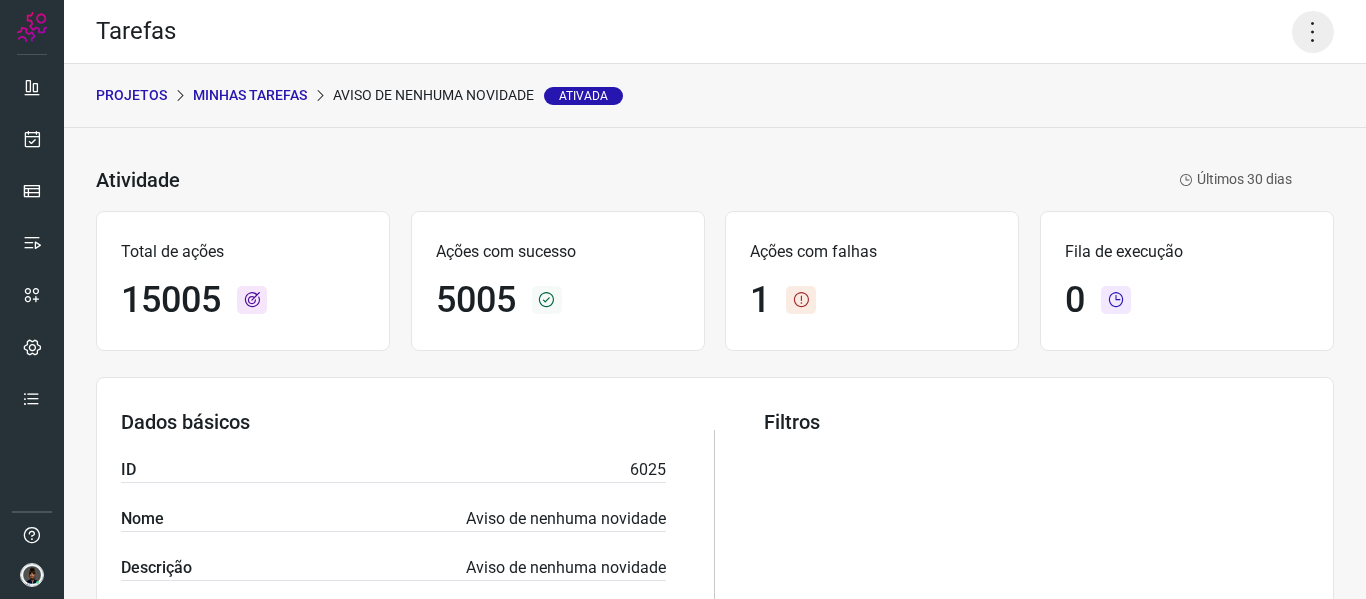 click 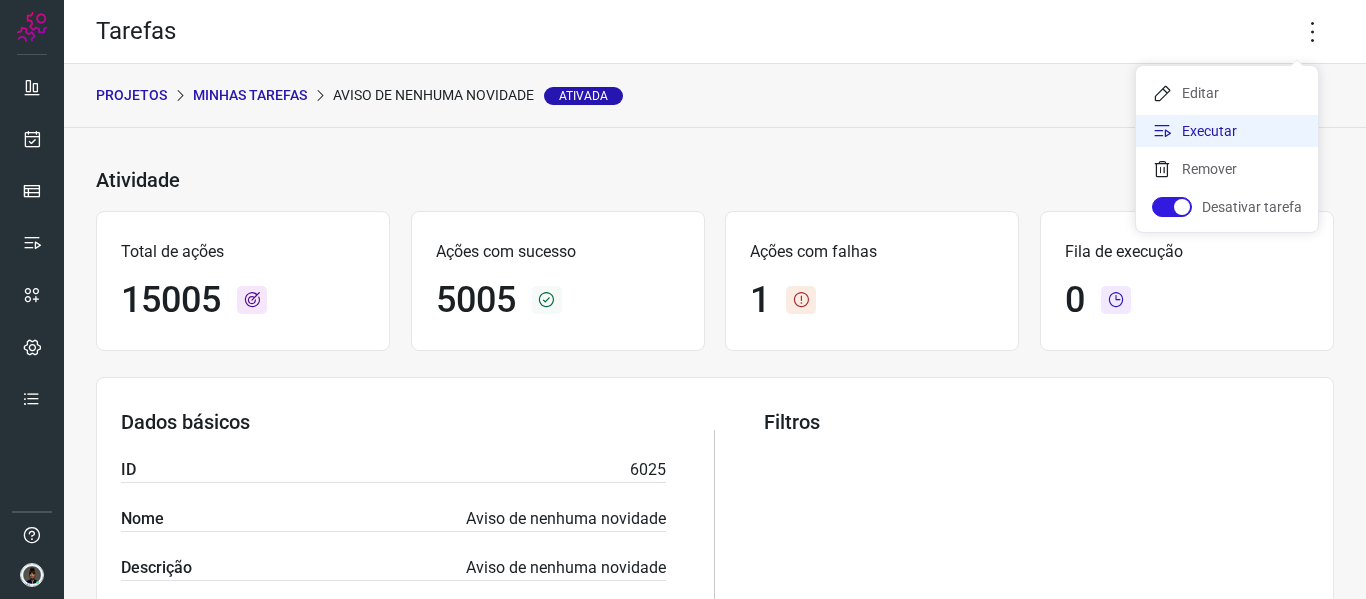 click on "Executar" 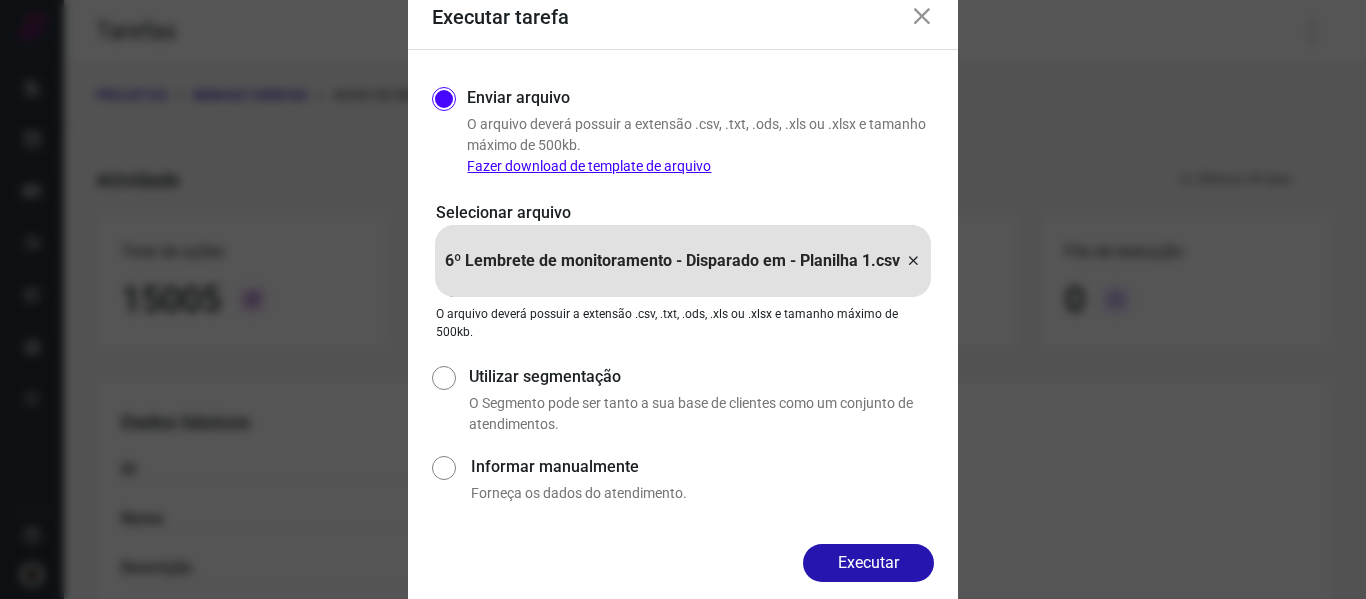 click at bounding box center (913, 261) 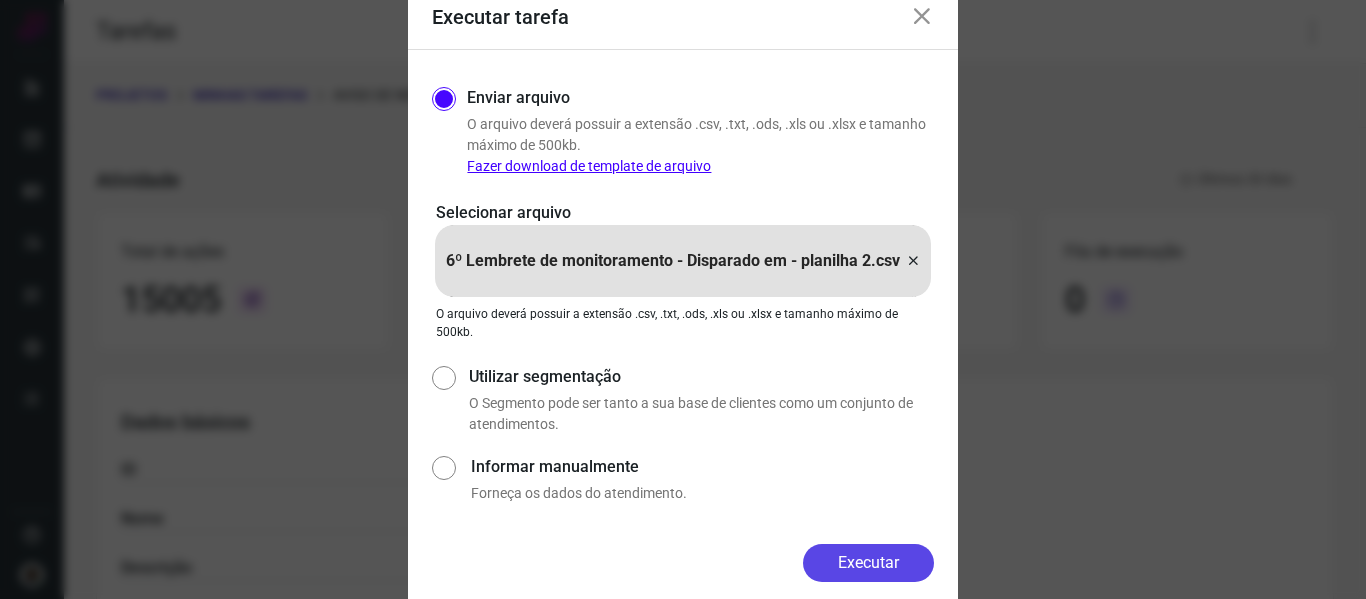click on "Executar" at bounding box center [868, 563] 